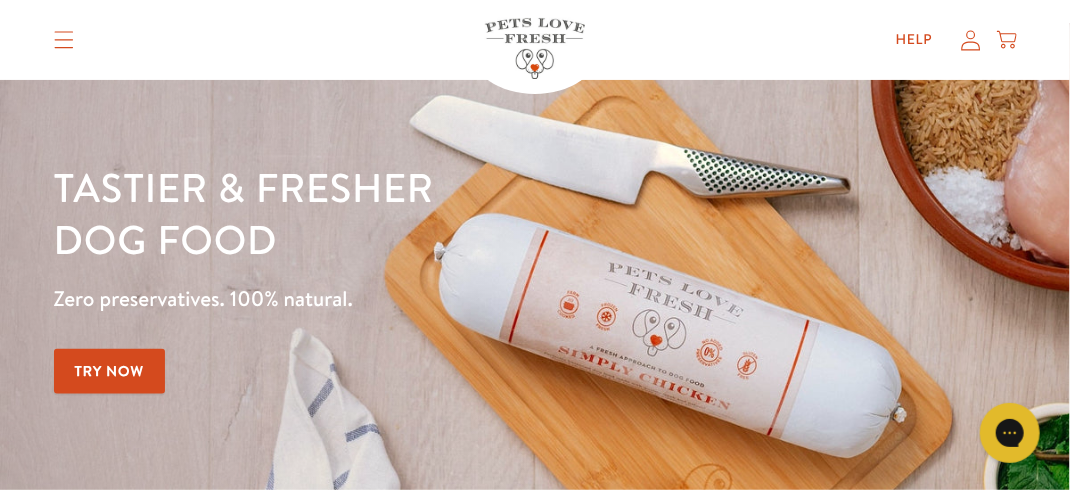 scroll, scrollTop: 200, scrollLeft: 0, axis: vertical 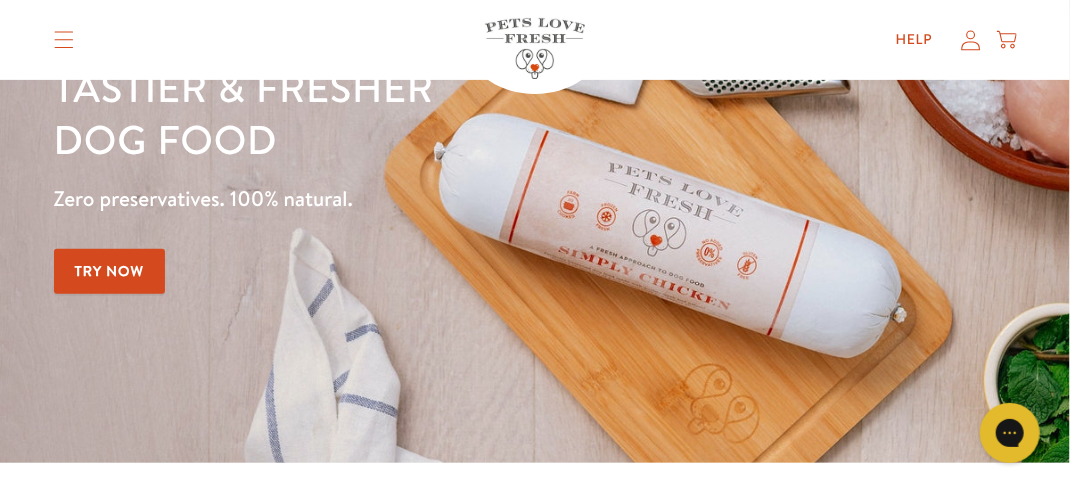 click on "Try Now" at bounding box center (110, 271) 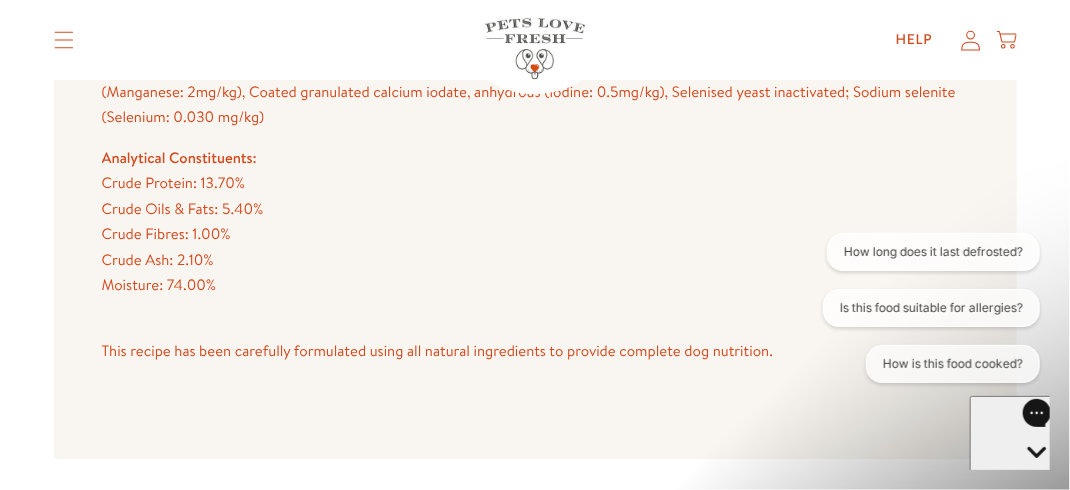 scroll, scrollTop: 2500, scrollLeft: 0, axis: vertical 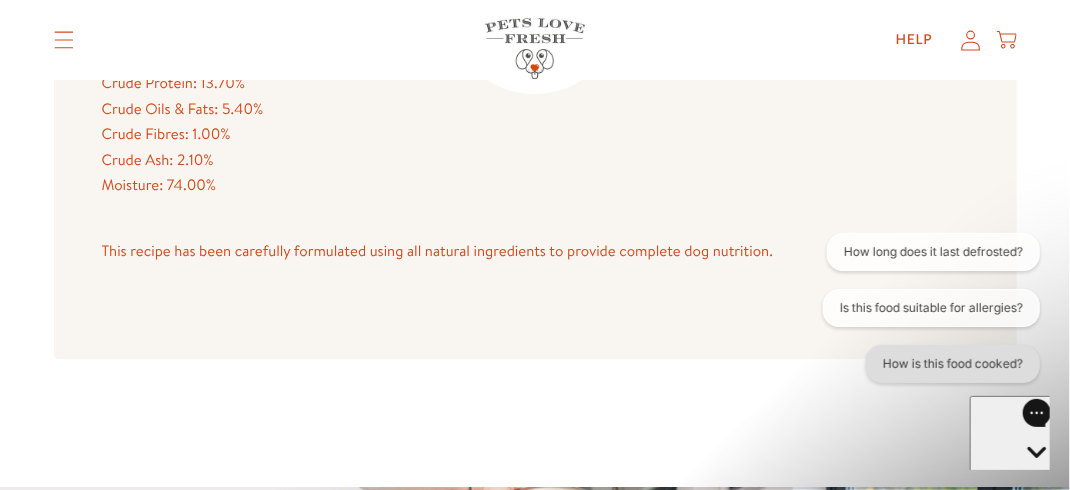 click on "How is this food cooked?" at bounding box center (952, 364) 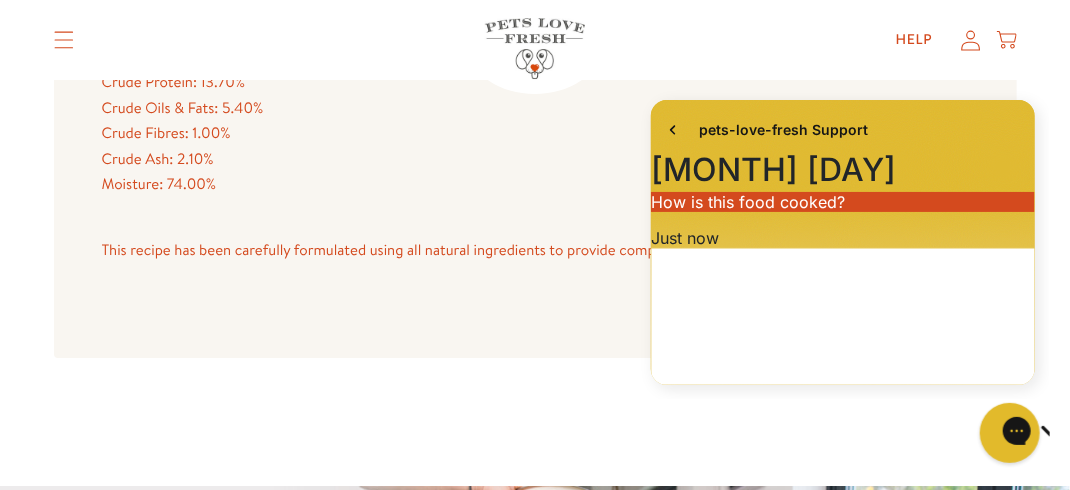 scroll, scrollTop: 2600, scrollLeft: 0, axis: vertical 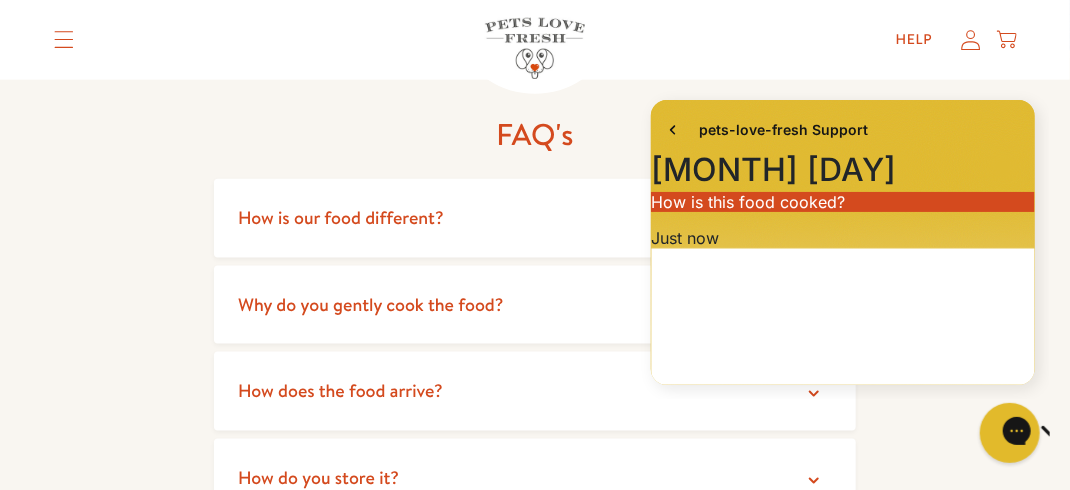 click on "100% farm fresh! Delivered frozen ❄️
Shop All
About
Reviews
Expert Advice
My account
Shop All About Reviews Expert Advice" at bounding box center (535, 1) 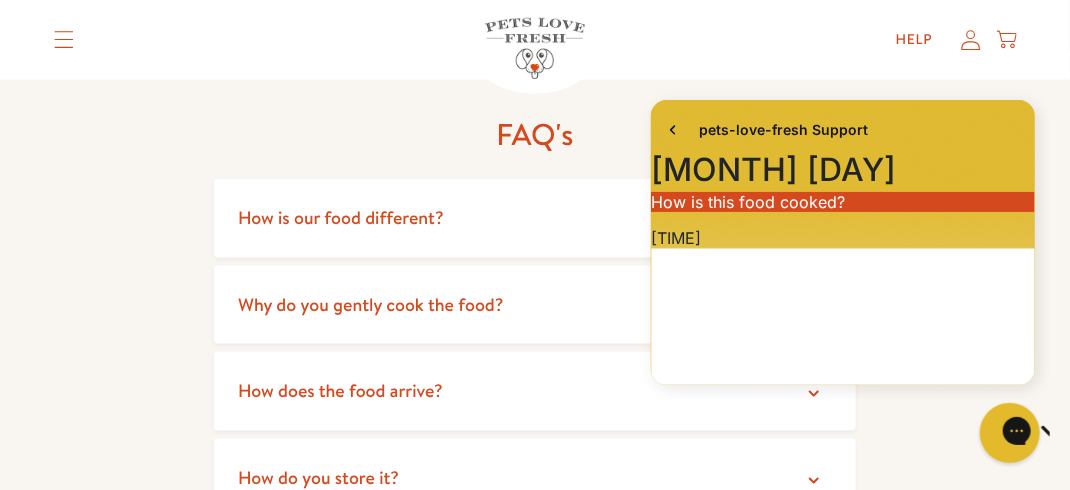 scroll, scrollTop: 271, scrollLeft: 0, axis: vertical 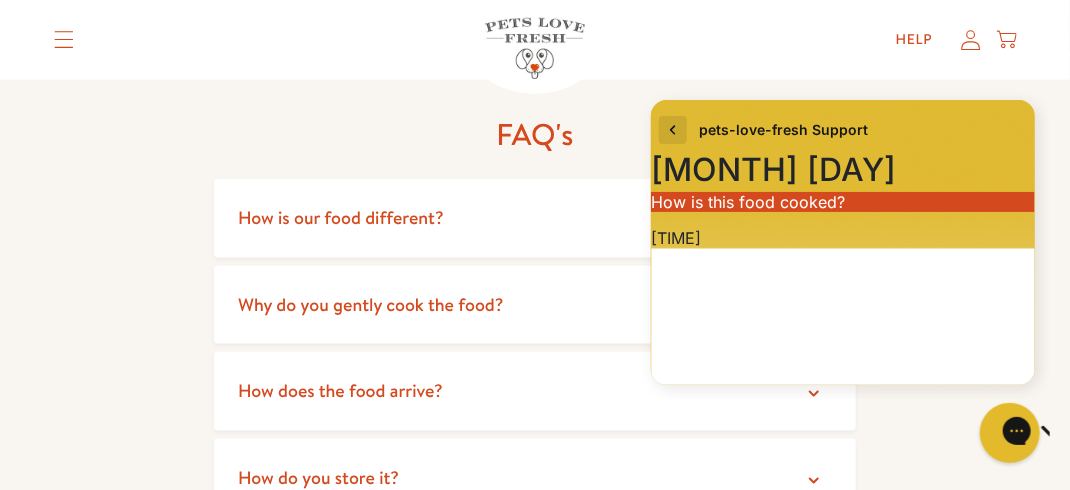 click 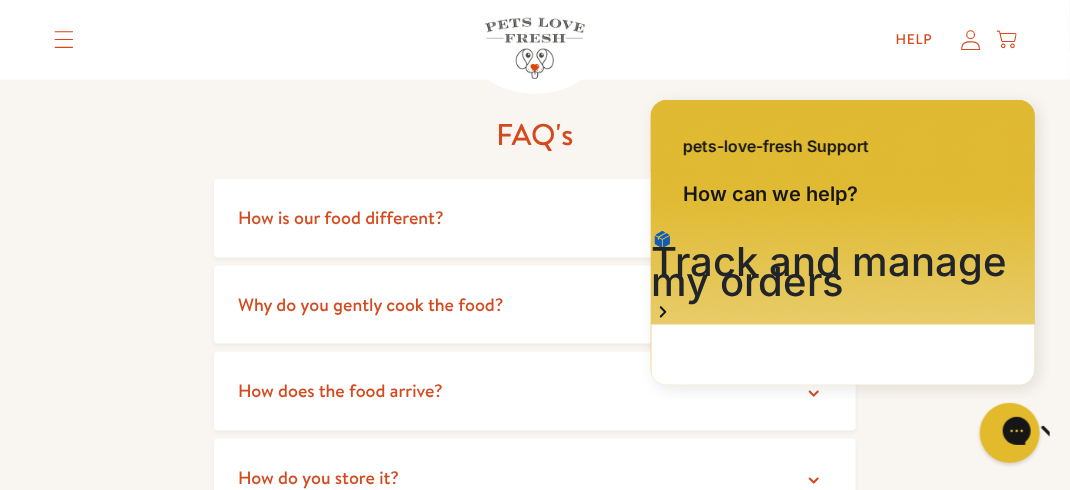click on "100% farm fresh! Delivered frozen ❄️
Shop All
About
Reviews
Expert Advice
My account
Shop All About Reviews Expert Advice" at bounding box center [535, 1] 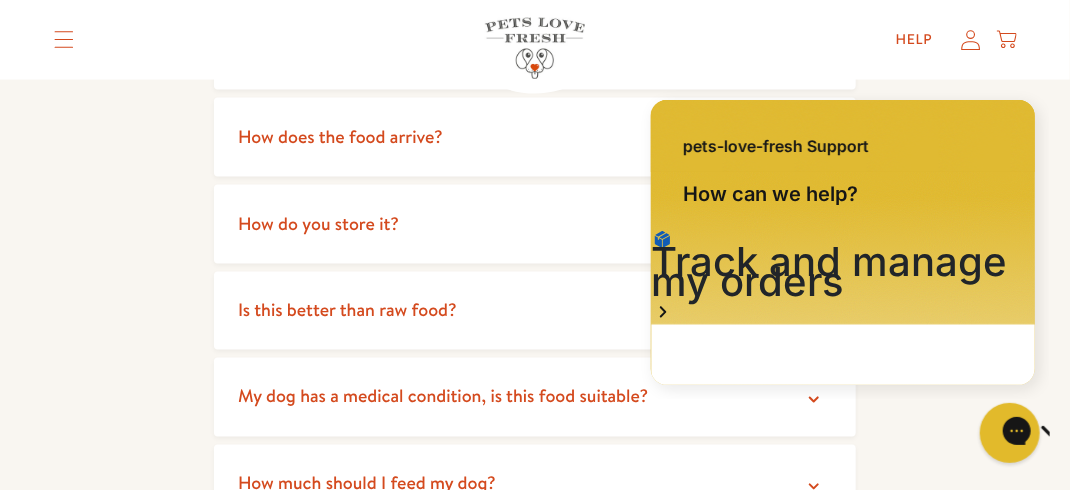 scroll, scrollTop: 3900, scrollLeft: 0, axis: vertical 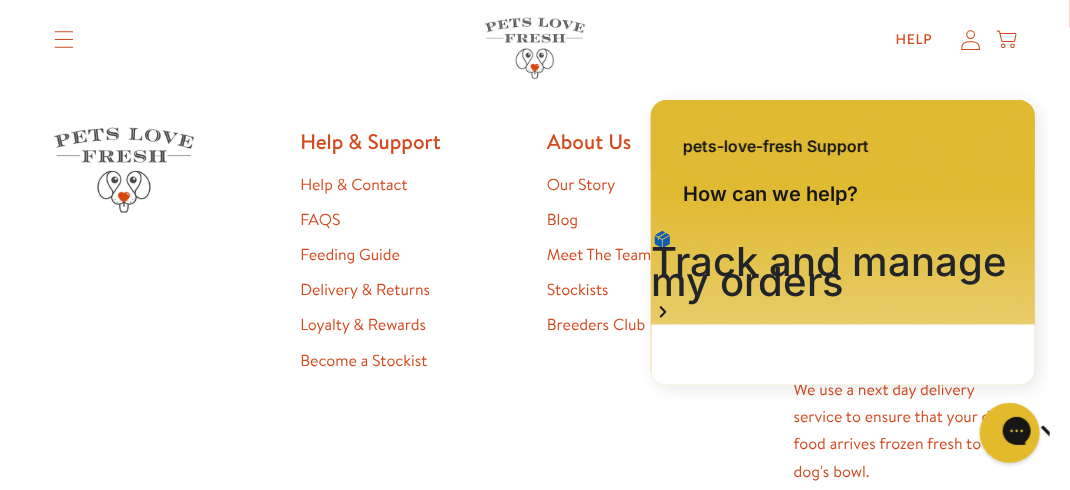 click on "Feeding Guide" at bounding box center [350, 255] 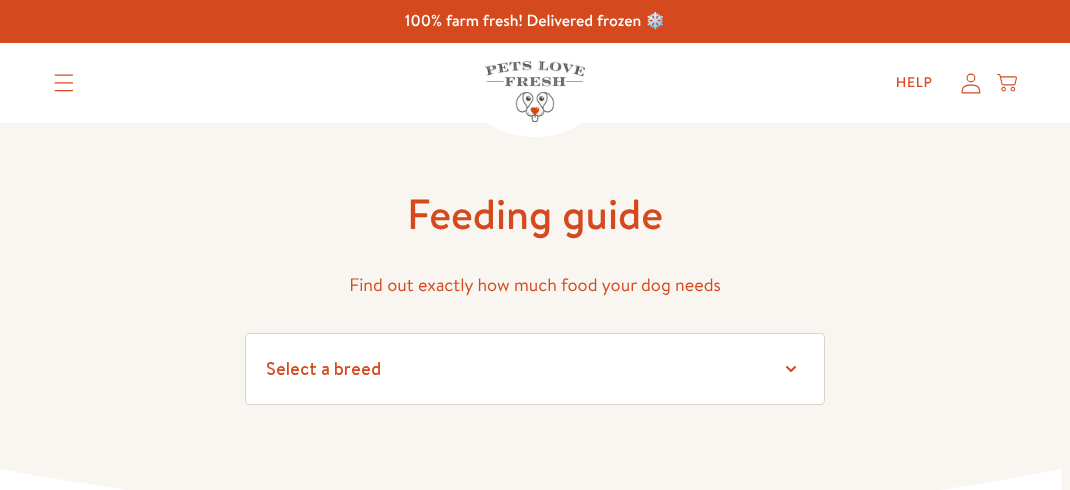 scroll, scrollTop: 0, scrollLeft: 0, axis: both 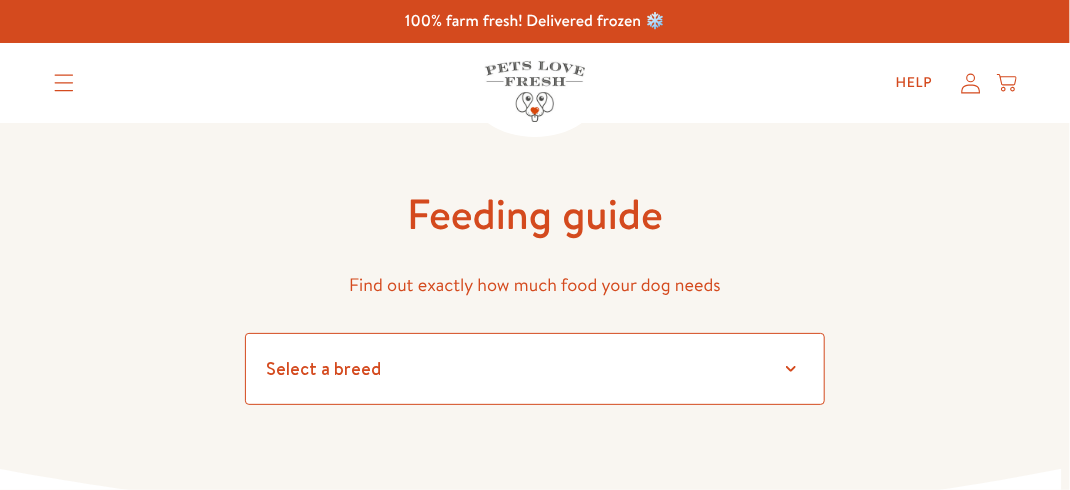 click on "Select a breed" at bounding box center (535, 369) 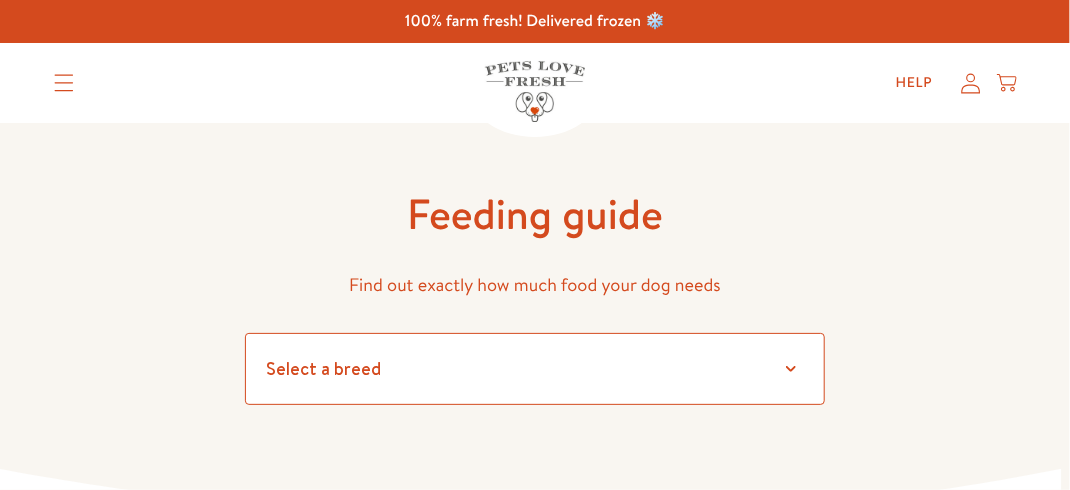 scroll, scrollTop: 0, scrollLeft: 0, axis: both 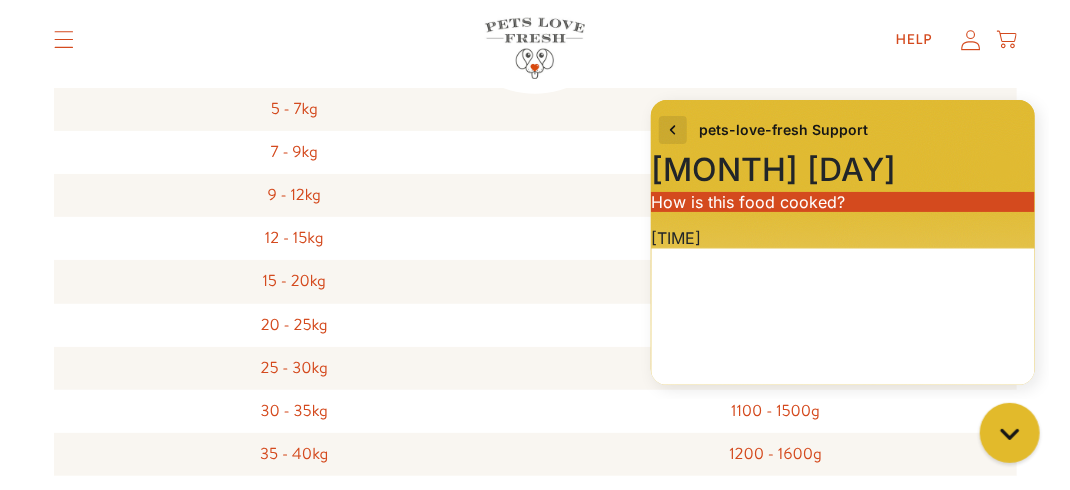 click 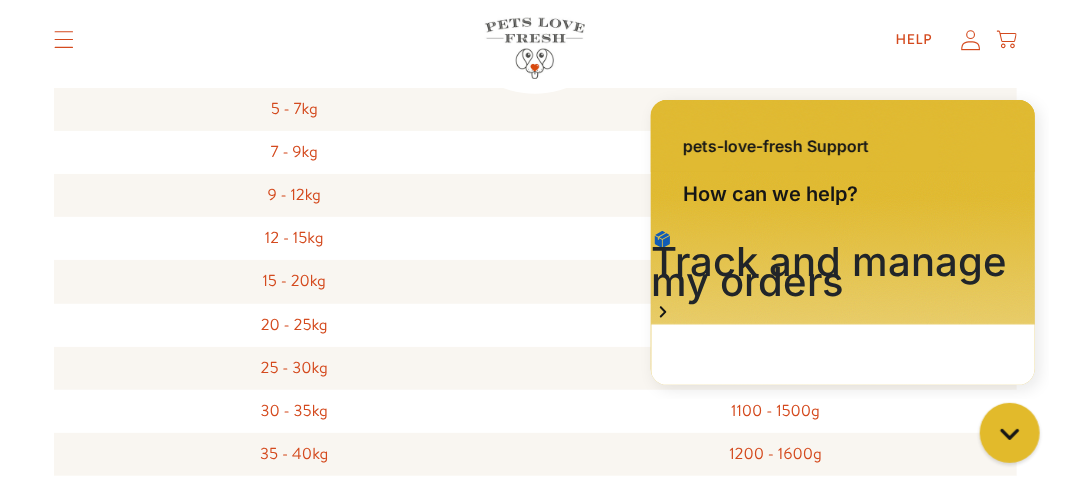 click on "pets-love-fresh Support" at bounding box center [842, 135] 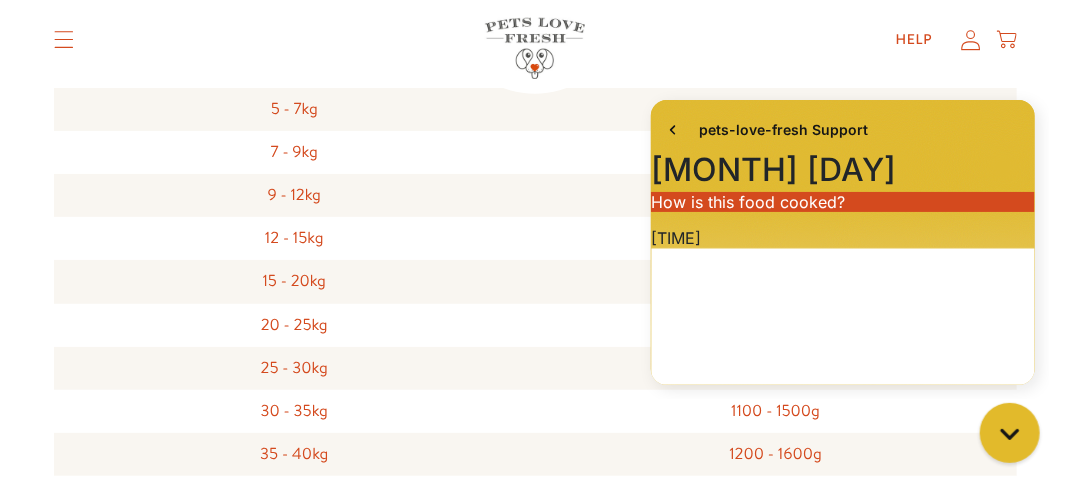 scroll, scrollTop: 271, scrollLeft: 0, axis: vertical 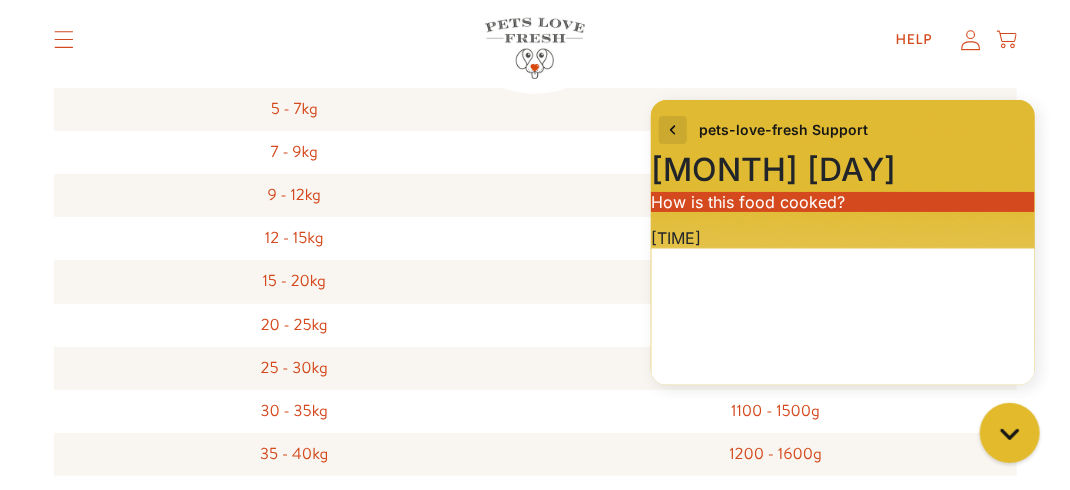 click 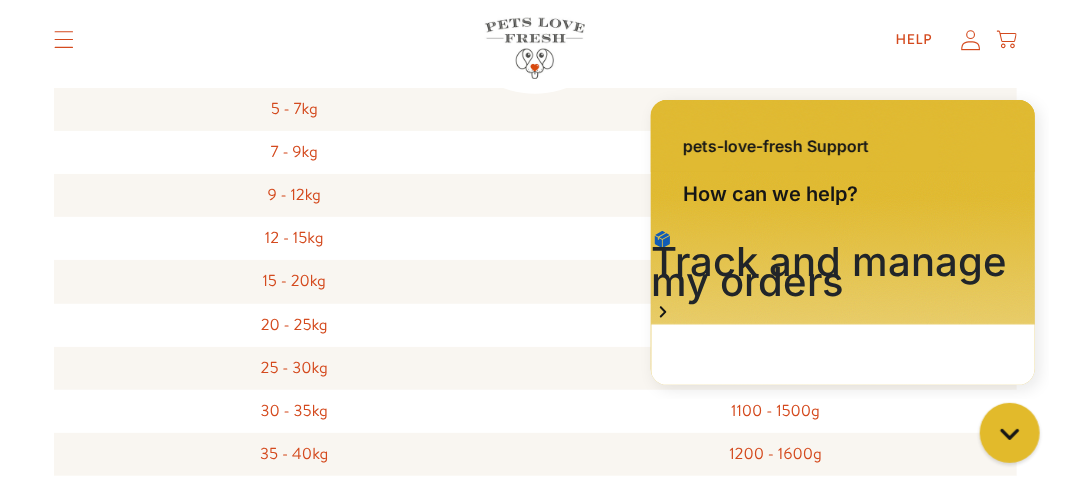 click on "100% farm fresh! Delivered frozen ❄️
Shop All
About
Reviews
Expert Advice
My account
Shop All About Reviews Expert Advice" at bounding box center (535, 478) 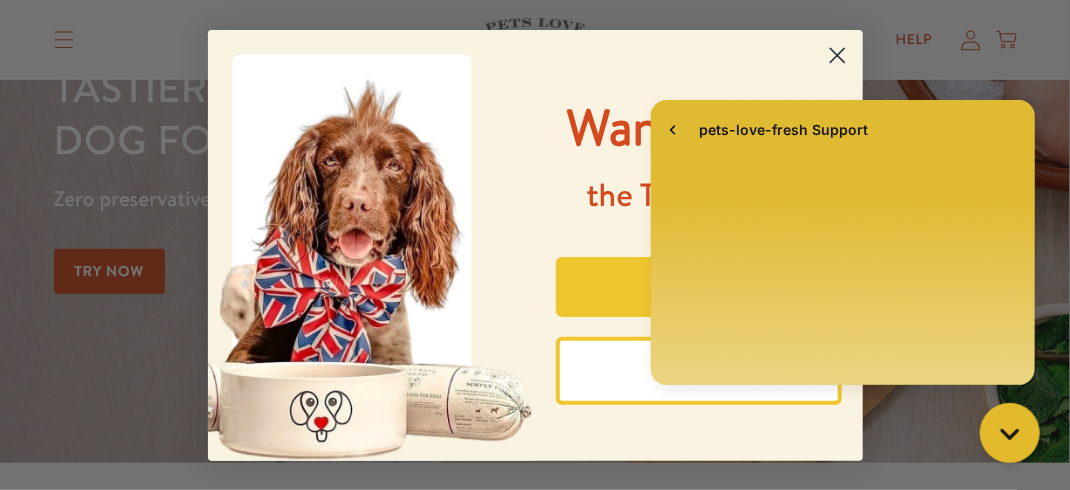 scroll, scrollTop: 0, scrollLeft: 0, axis: both 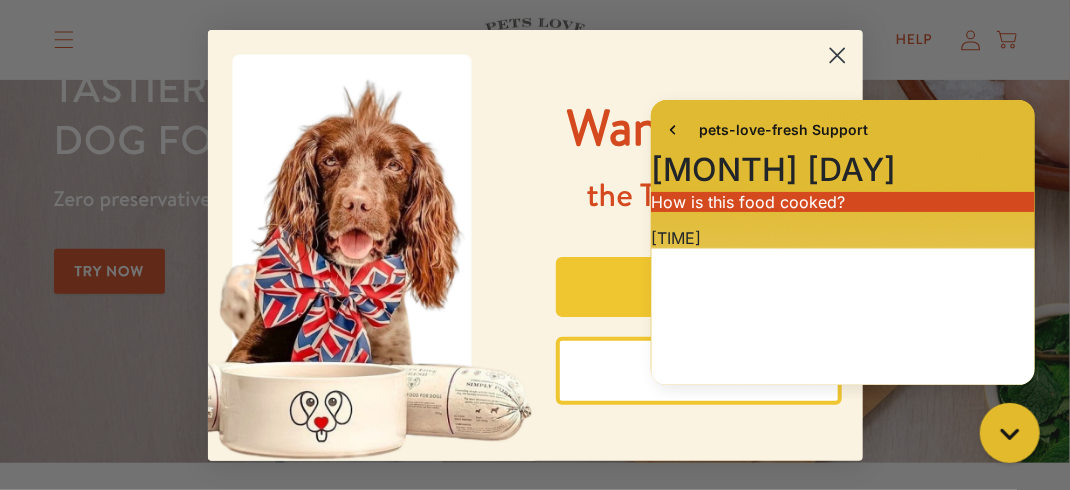 click on "YES" at bounding box center [699, 287] 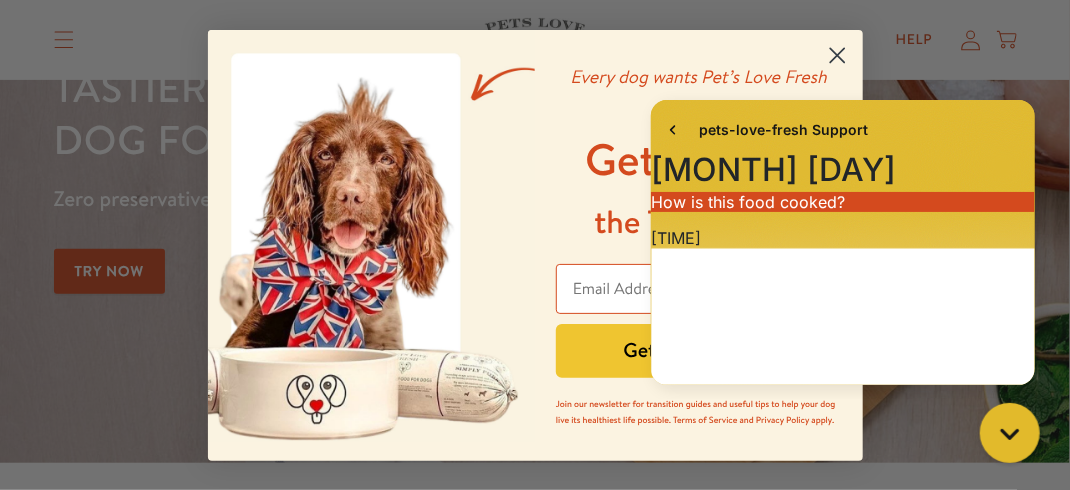 scroll, scrollTop: 271, scrollLeft: 0, axis: vertical 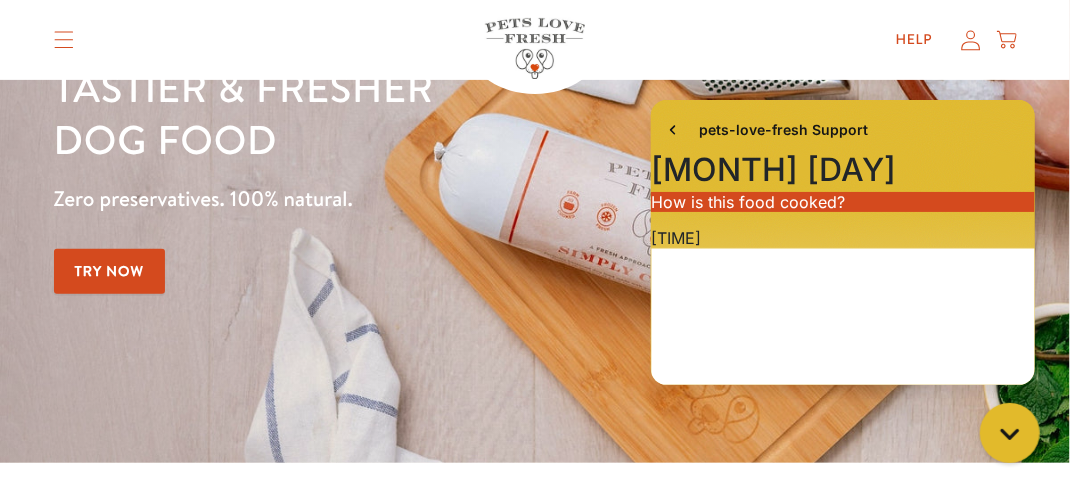 click on "Try Now" at bounding box center (110, 271) 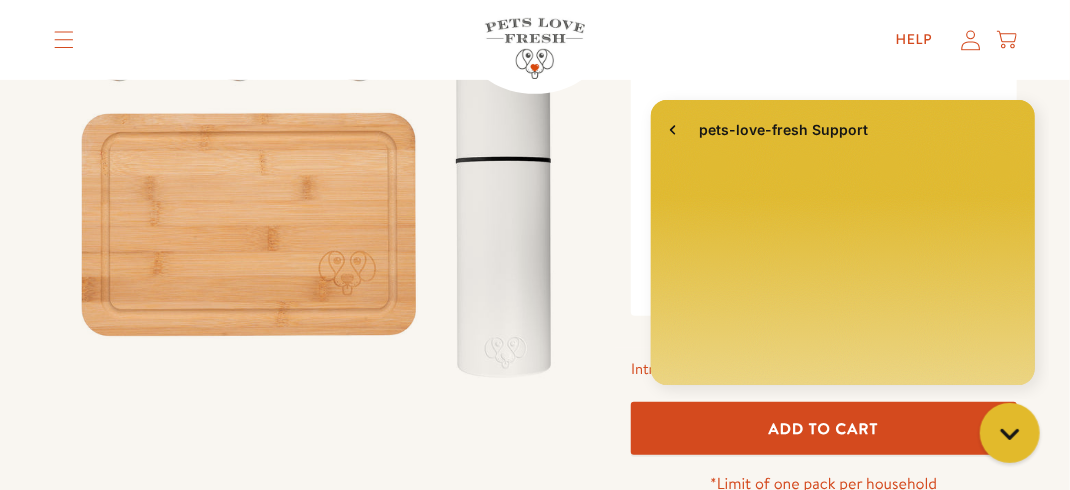 scroll, scrollTop: 0, scrollLeft: 0, axis: both 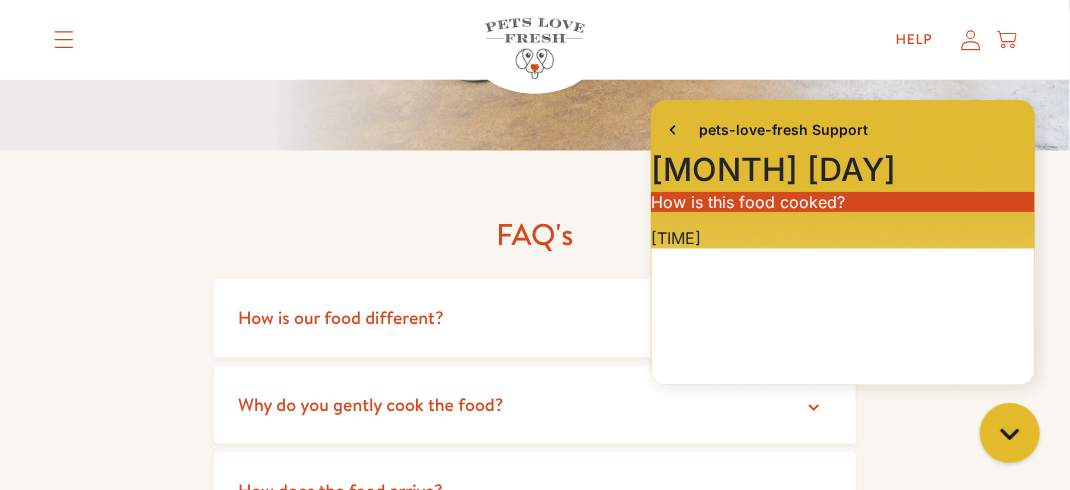 click 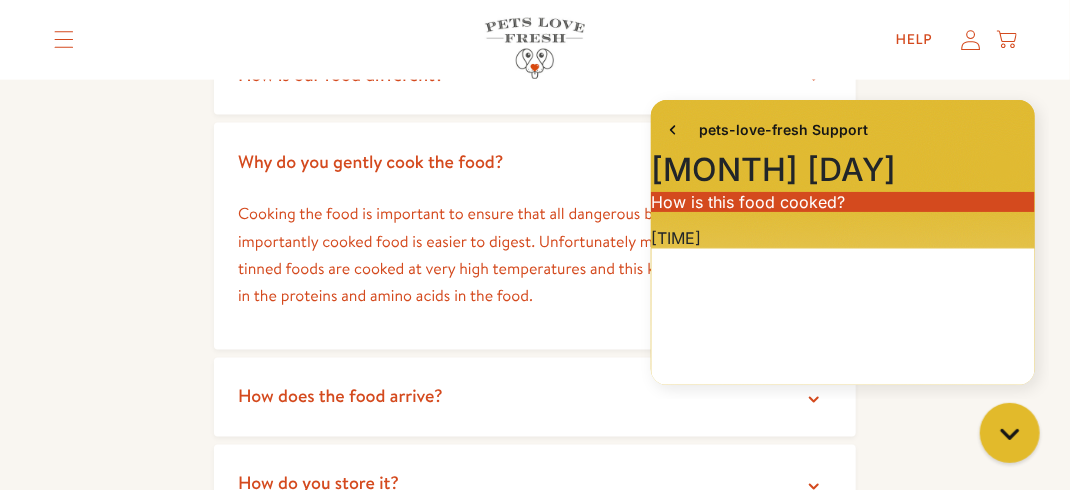 scroll, scrollTop: 3600, scrollLeft: 0, axis: vertical 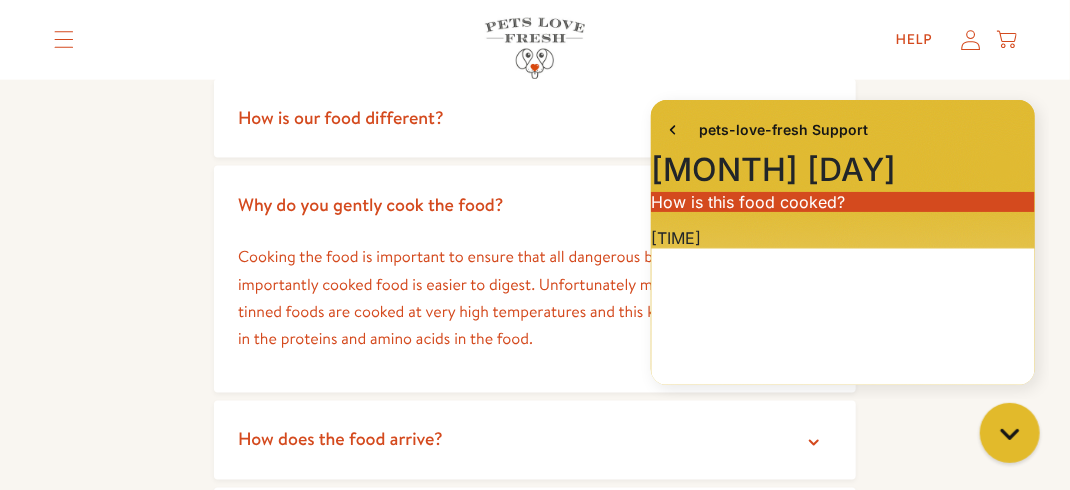 click 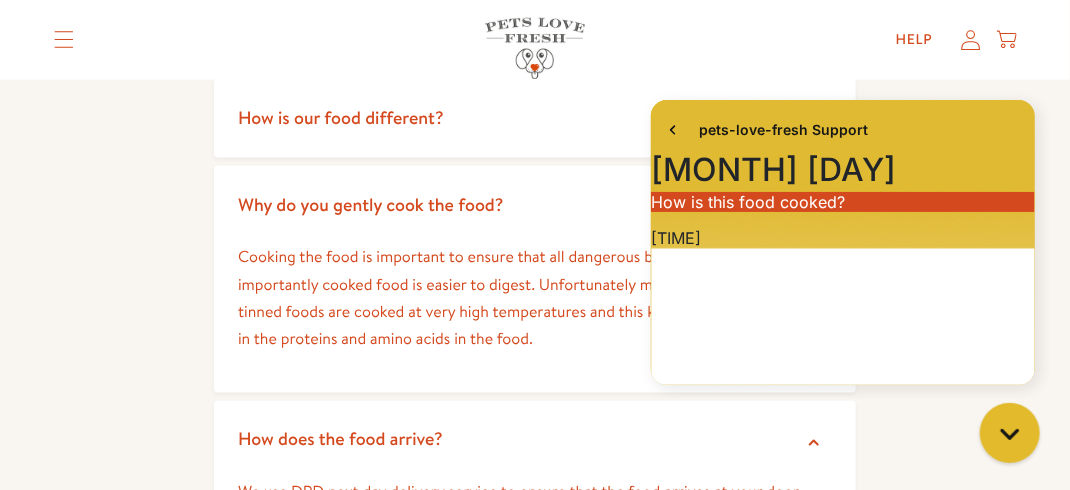click 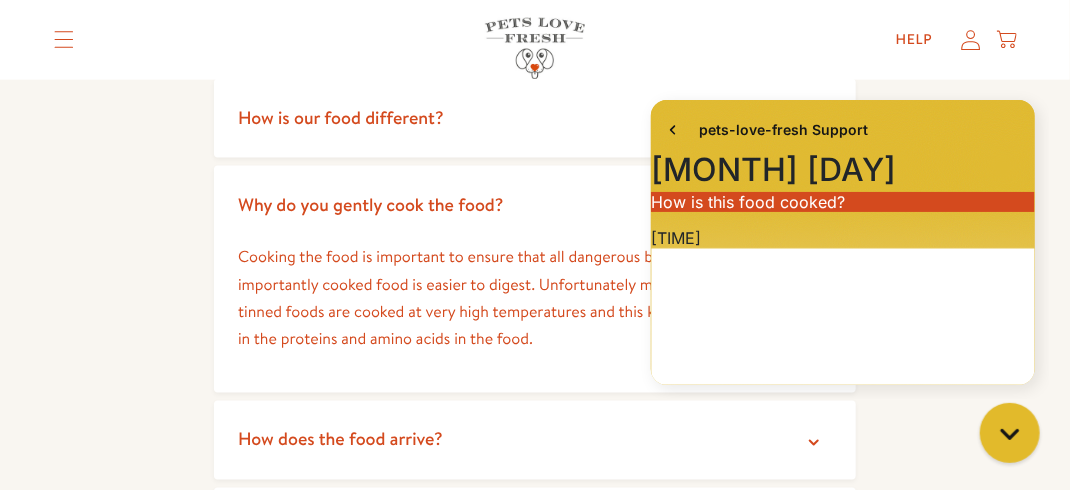click 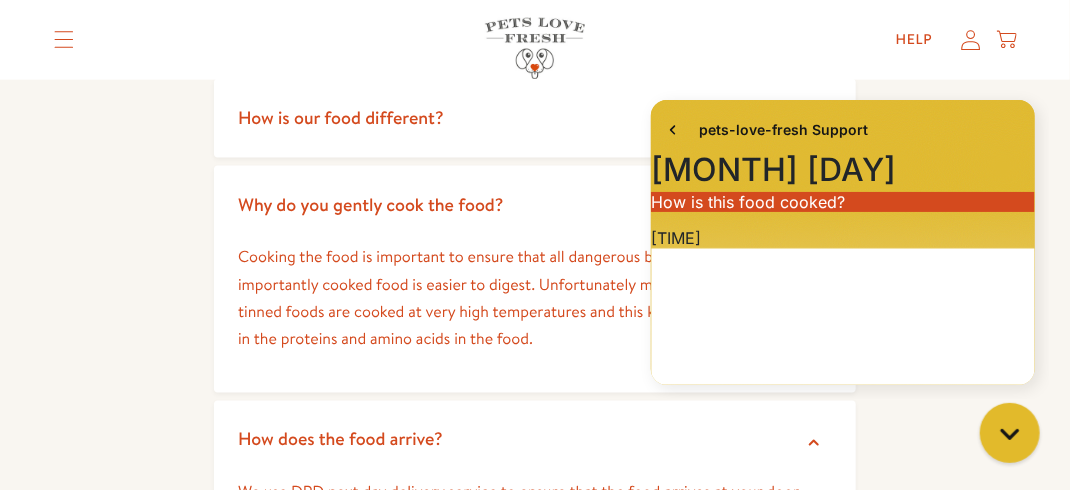 click 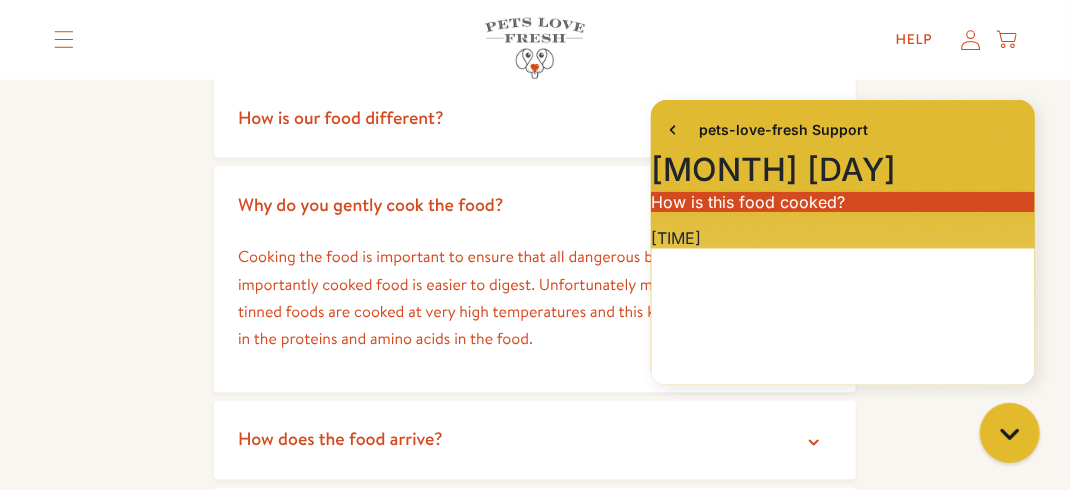 scroll, scrollTop: 3700, scrollLeft: 0, axis: vertical 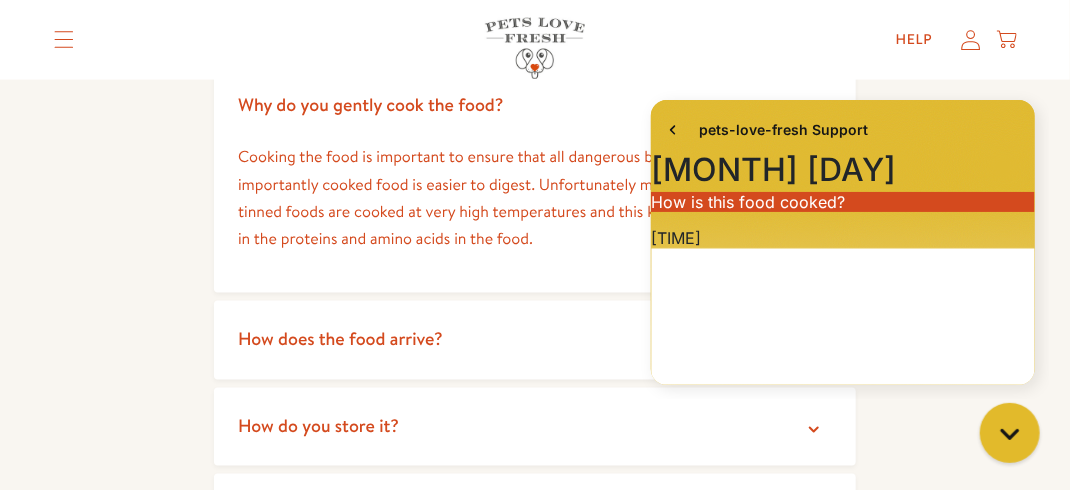 click 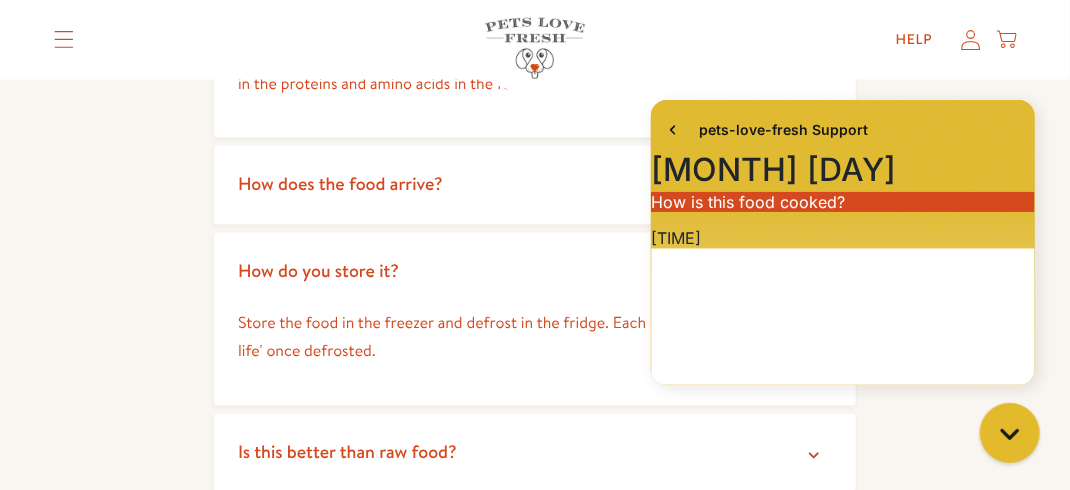 scroll, scrollTop: 3900, scrollLeft: 0, axis: vertical 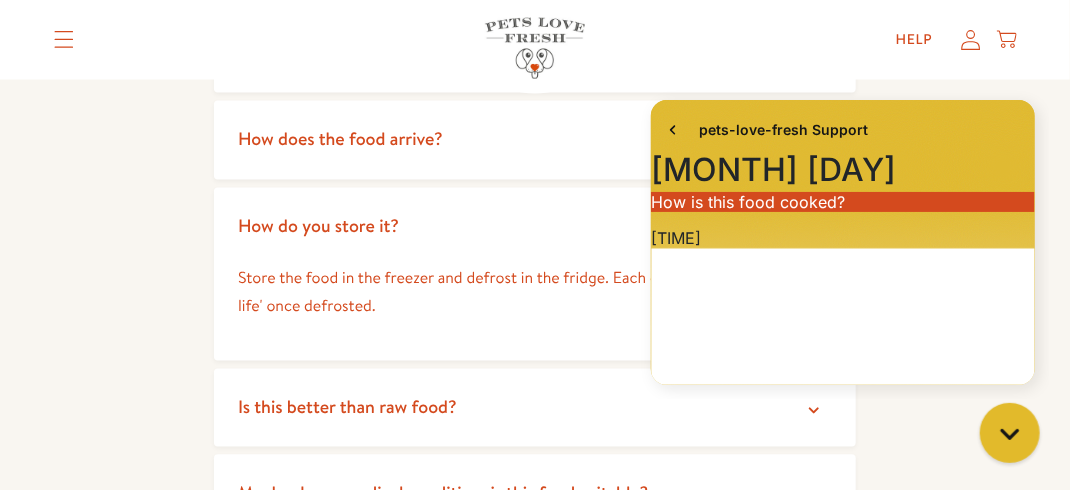 click 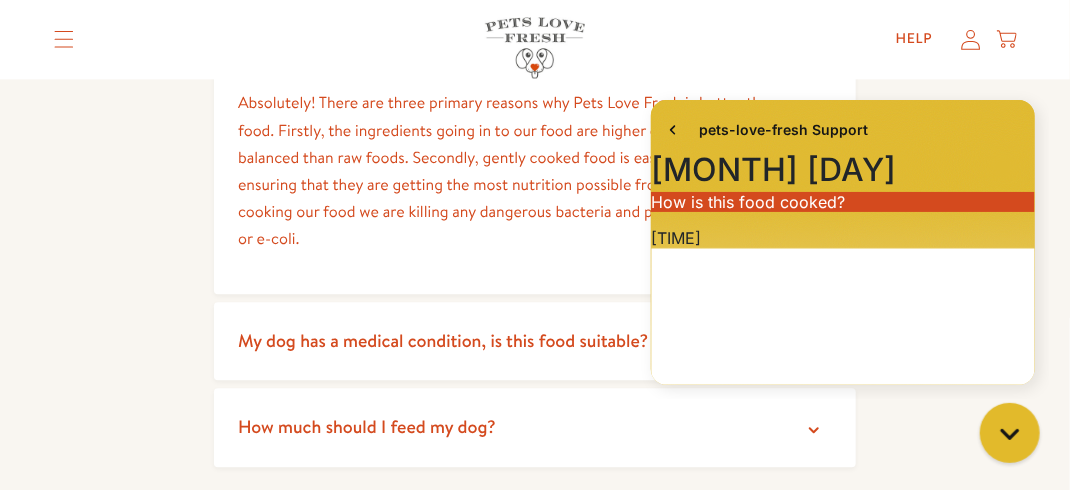 scroll, scrollTop: 4300, scrollLeft: 0, axis: vertical 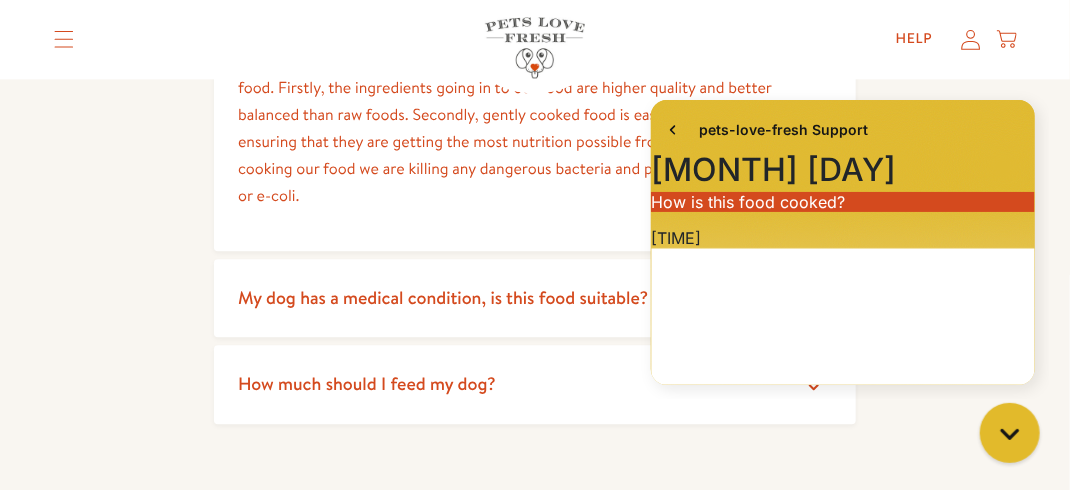 click on "pets-love-fresh Support History has been fetched [MONTH] [DAY] [TIME]. You said: How is this food cooked? [TIME] pets-love-fresh Support Bot [TIME]. pets-love-fresh Support Bot says: Pets Love Fresh dog food is gently cooked to kill off harmful bacteria while preserving nutrients, created by experts to provide complete nutrition for your dog's health. 👍 , Automated with AI  ·  [TIME_AGO] Total: 0.00 Something went wrong" at bounding box center [842, 244] 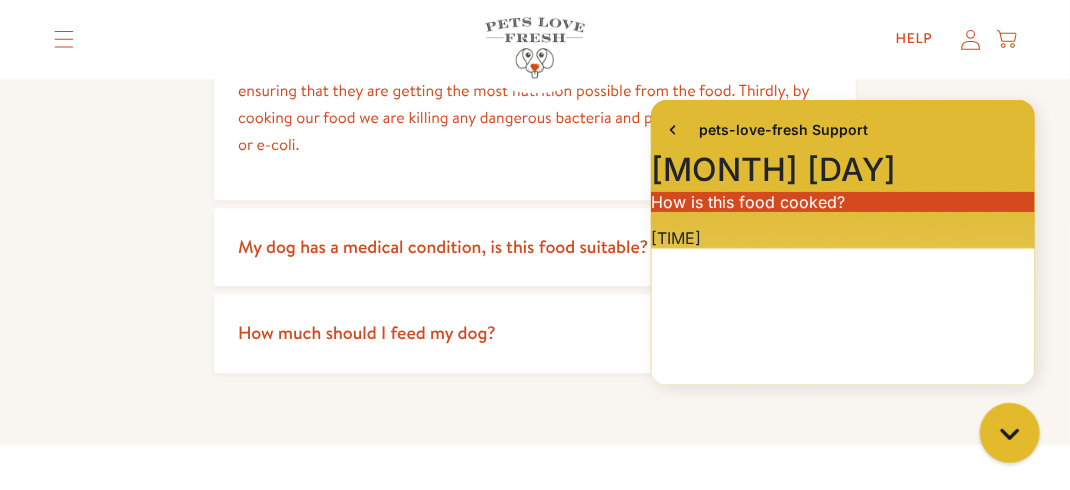scroll, scrollTop: 4400, scrollLeft: 0, axis: vertical 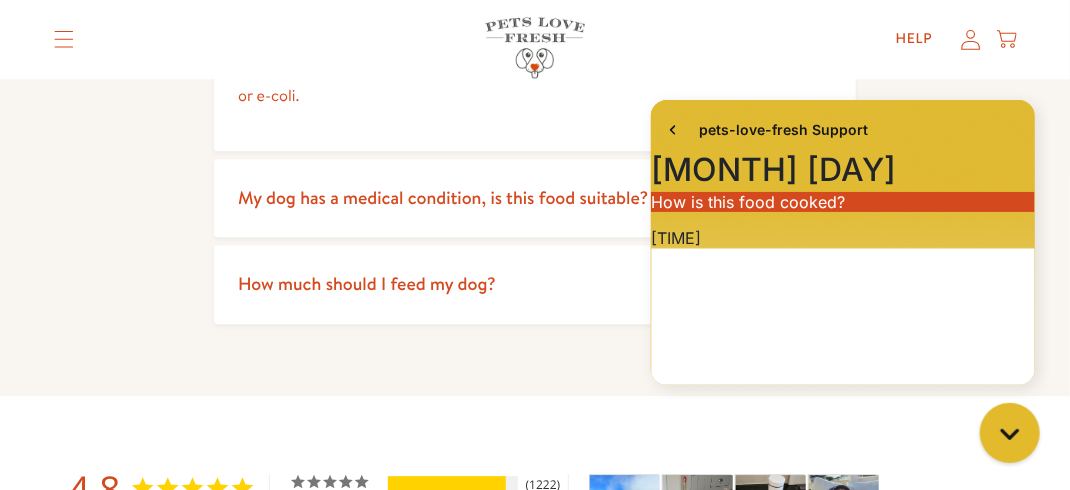 click on "100% farm fresh! Delivered frozen ❄️
Shop All
About
Reviews
Expert Advice
My account
Shop All About Reviews Expert Advice" at bounding box center (535, -676) 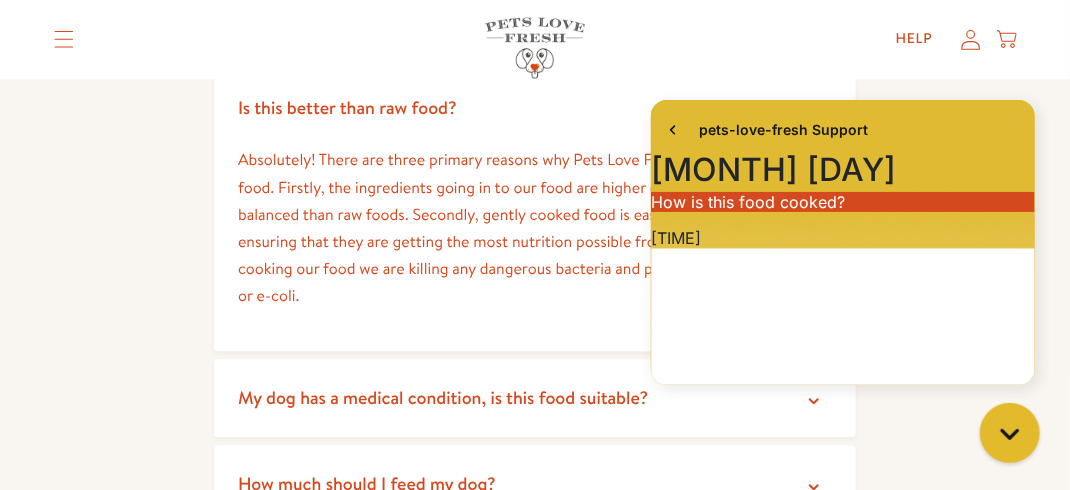 scroll, scrollTop: 4300, scrollLeft: 0, axis: vertical 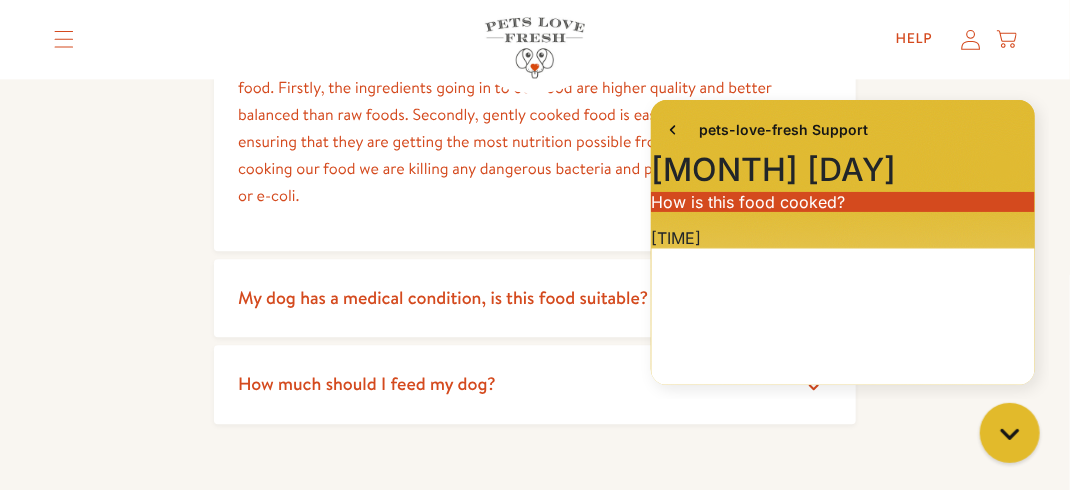 click on "pets-love-fresh Support History has been fetched [MONTH] [DAY] [TIME]. You said: How is this food cooked? [TIME] pets-love-fresh Support Bot [TIME]. pets-love-fresh Support Bot says: Pets Love Fresh dog food is gently cooked to kill off harmful bacteria while preserving nutrients, created by experts to provide complete nutrition for your dog's health. 👍 , Automated with AI  ·  [TIME_AGO] Total: 0.00 Something went wrong" at bounding box center (842, 244) 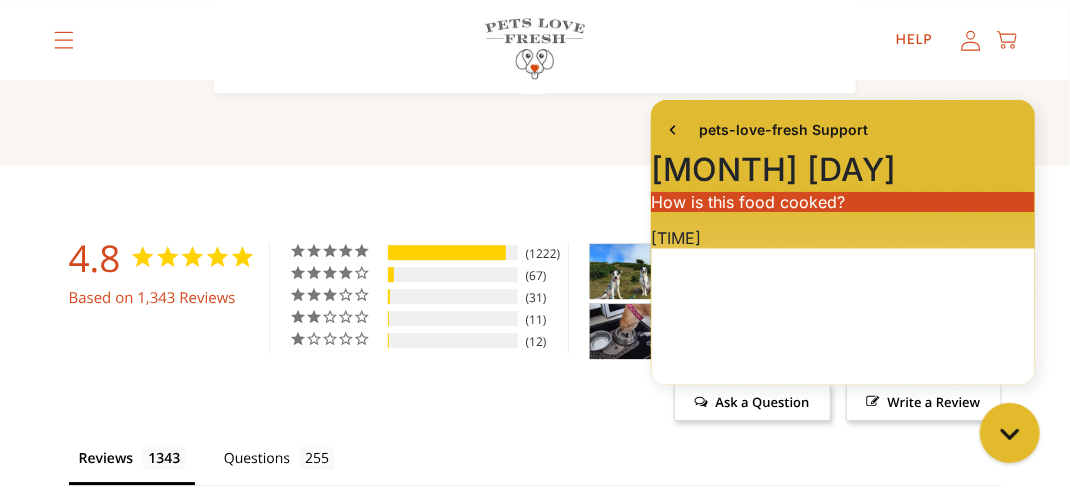 scroll, scrollTop: 4300, scrollLeft: 0, axis: vertical 